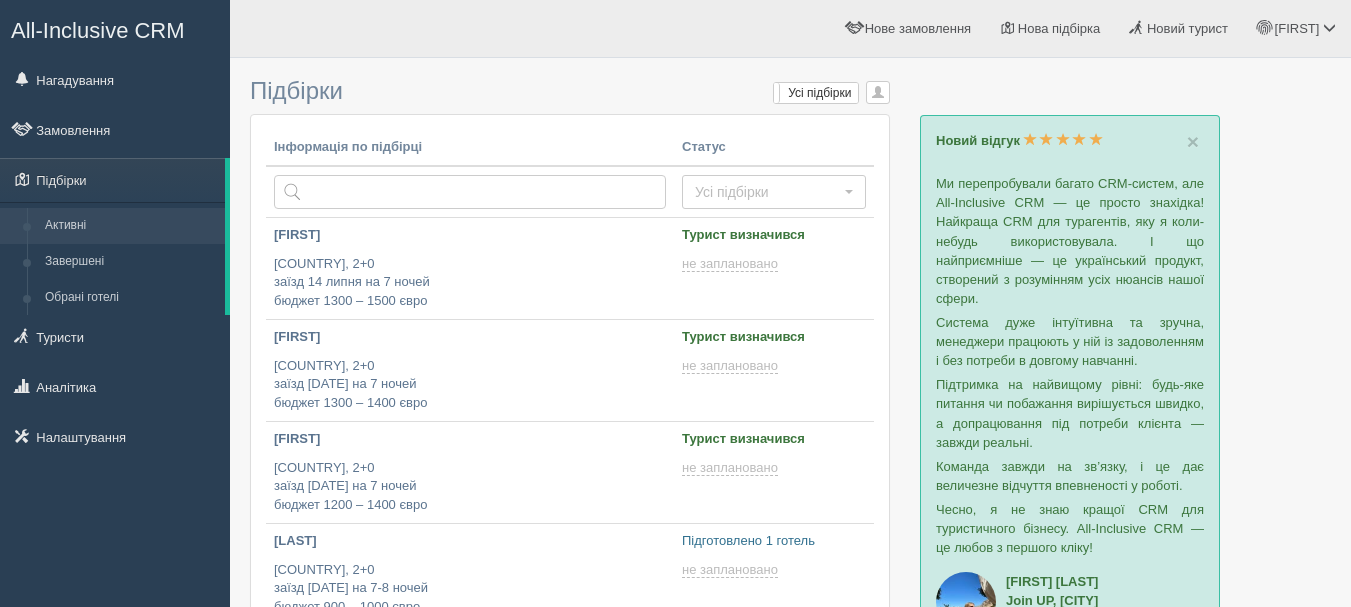 click on "All-Inclusive CRM" at bounding box center [115, 28] 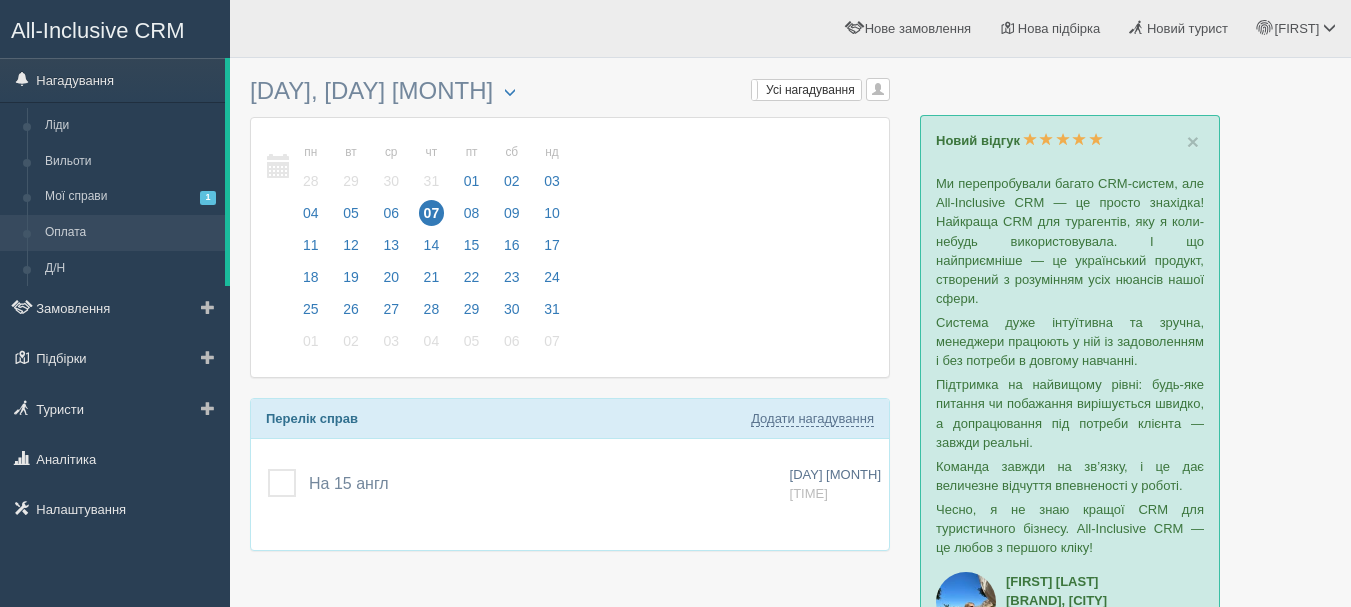 scroll, scrollTop: 0, scrollLeft: 0, axis: both 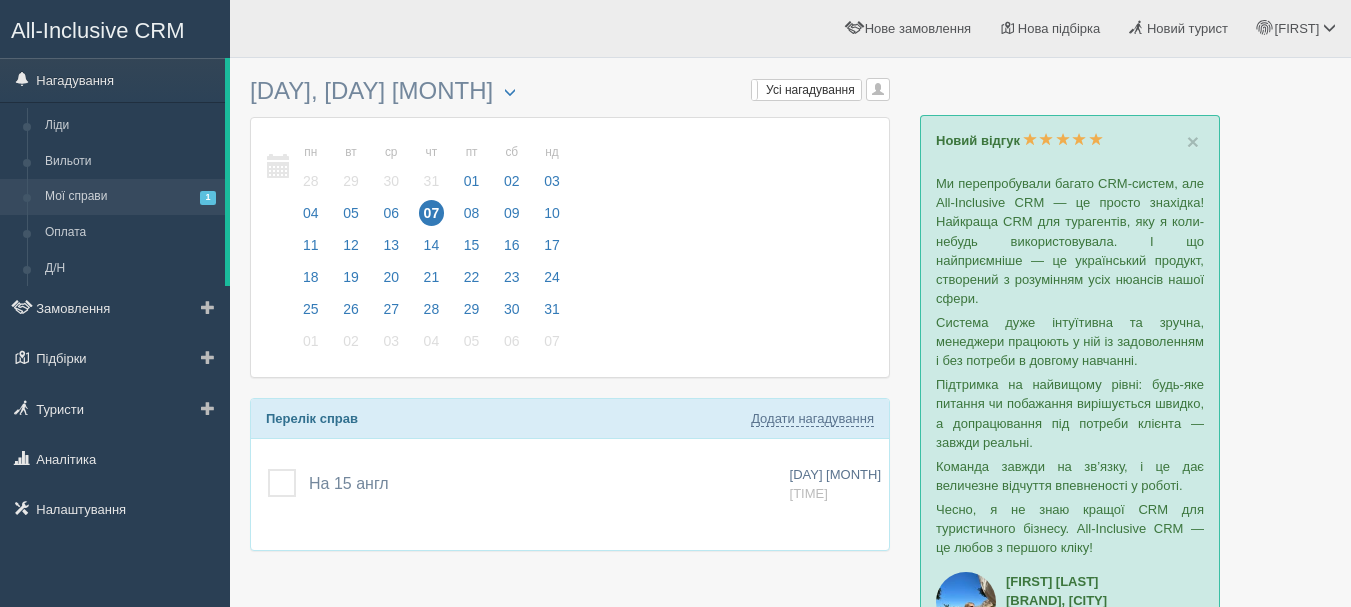 click on "Мої справи 1" at bounding box center (130, 197) 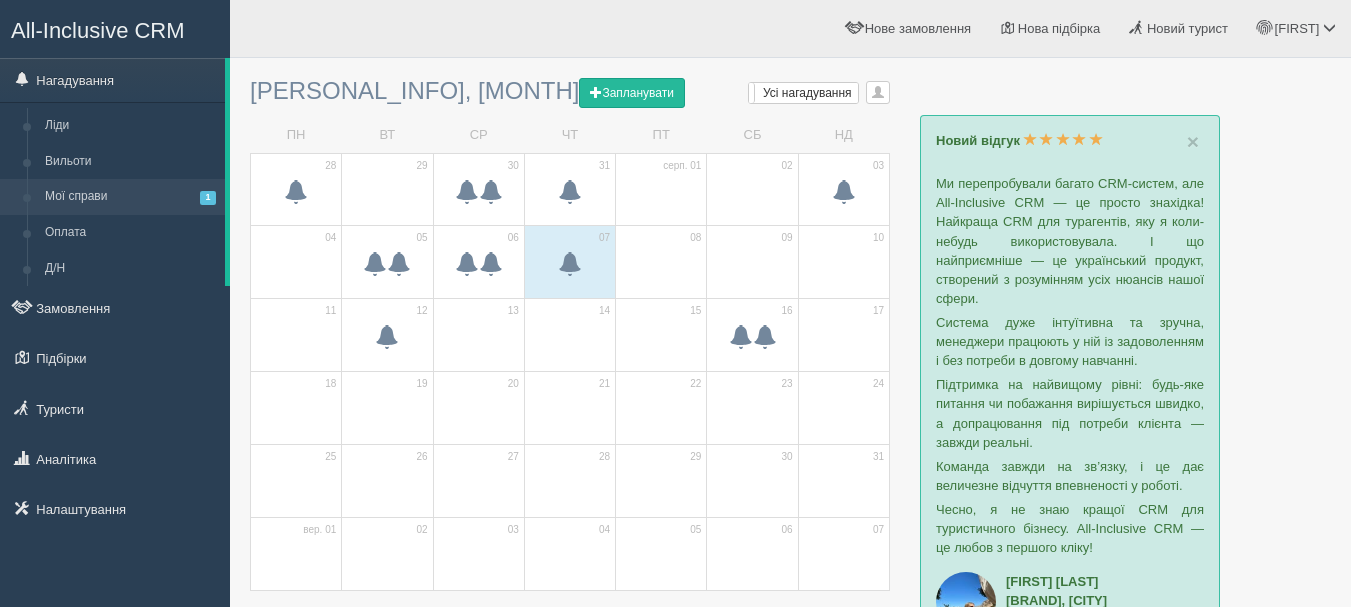 scroll, scrollTop: 0, scrollLeft: 0, axis: both 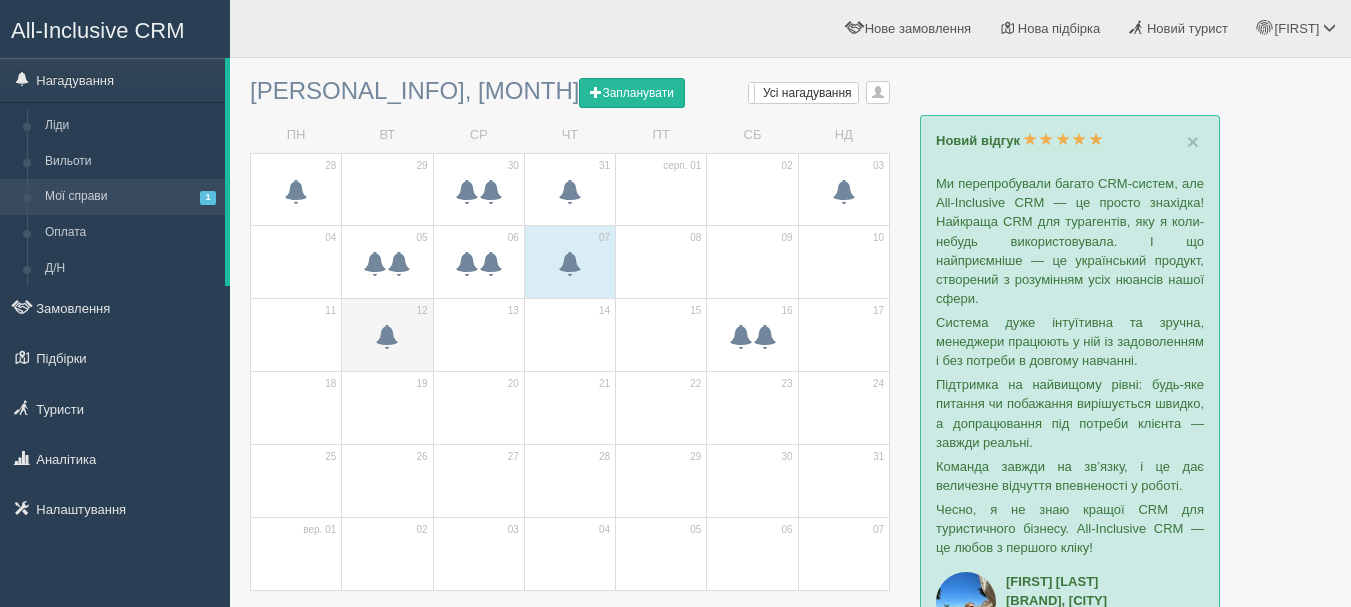 click at bounding box center (387, 337) 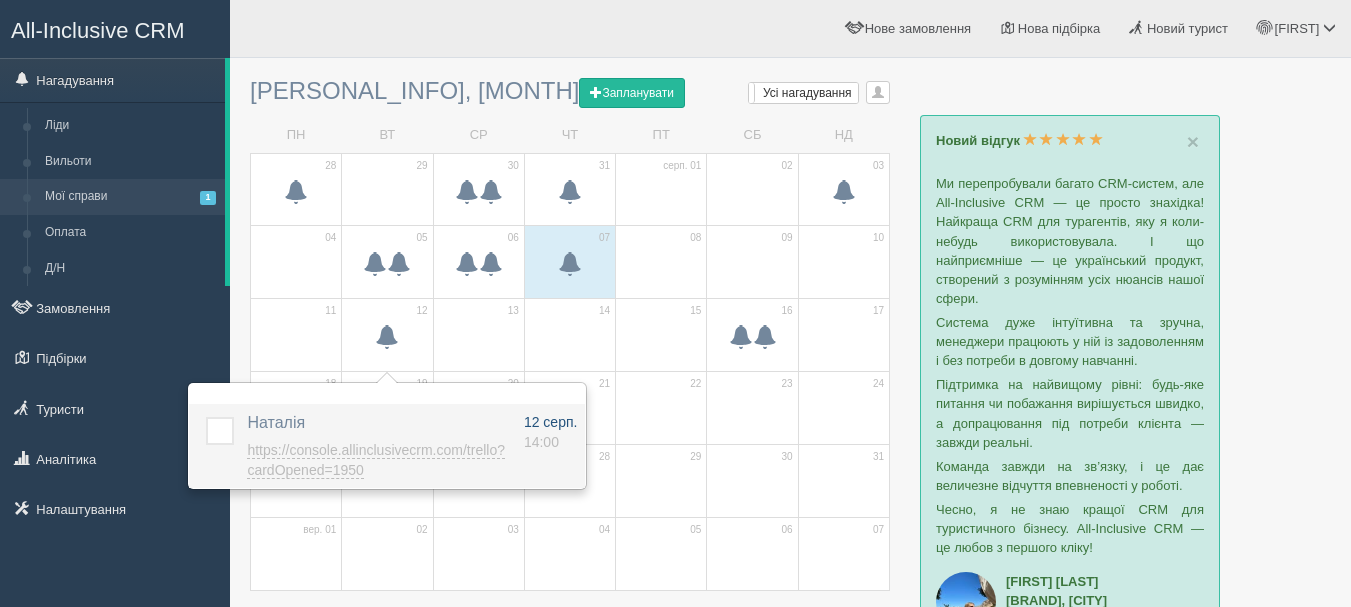 click on "14:00" at bounding box center [541, 442] 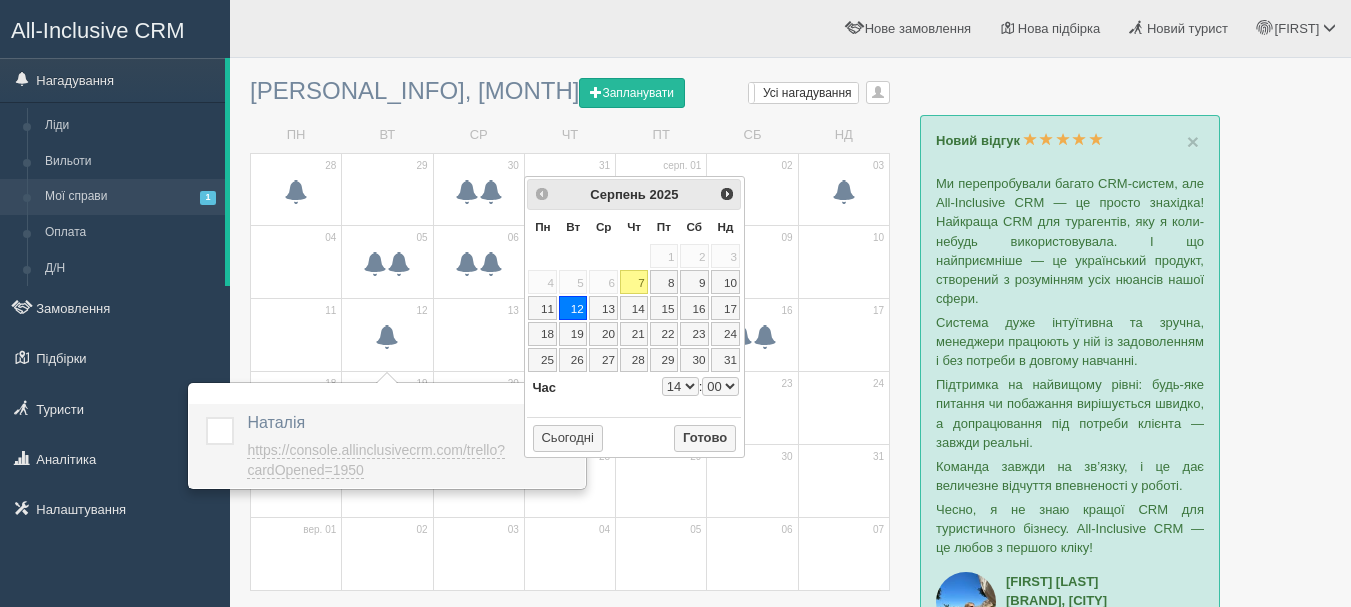click on "Наталія
Додати інше
Нагадування додано
Нагадування оновлено" at bounding box center (377, 426) 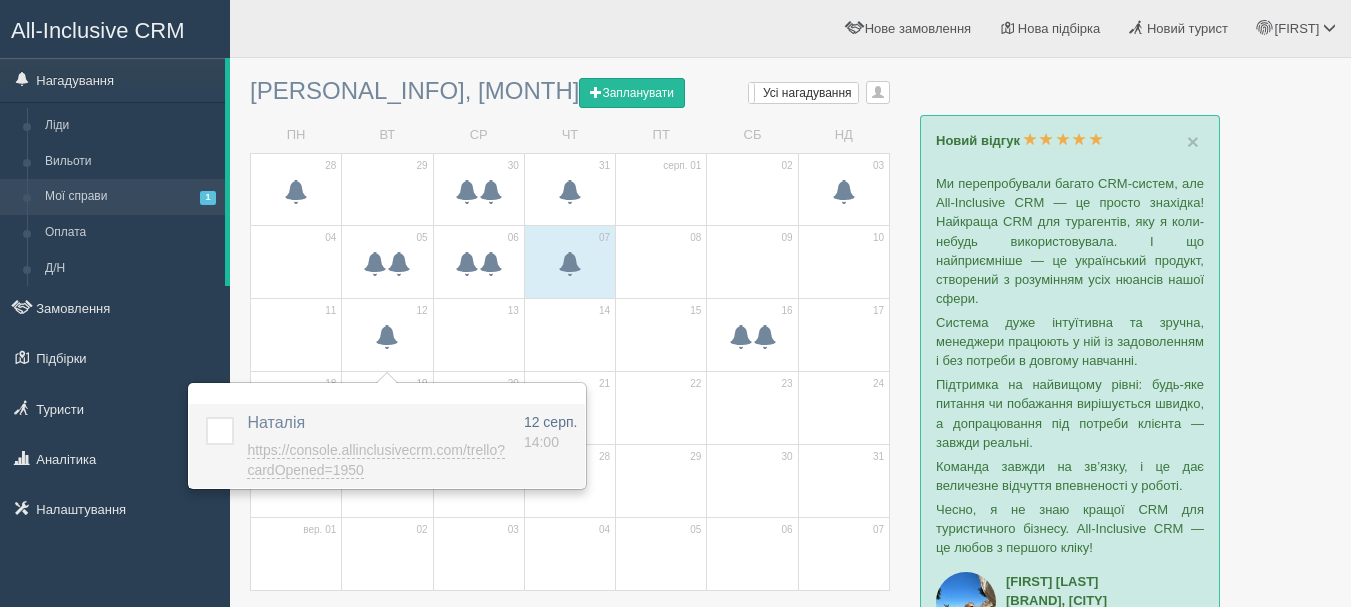 click on "https://console.allinclusivecrm.com/trello?cardOpened=1950" at bounding box center [376, 460] 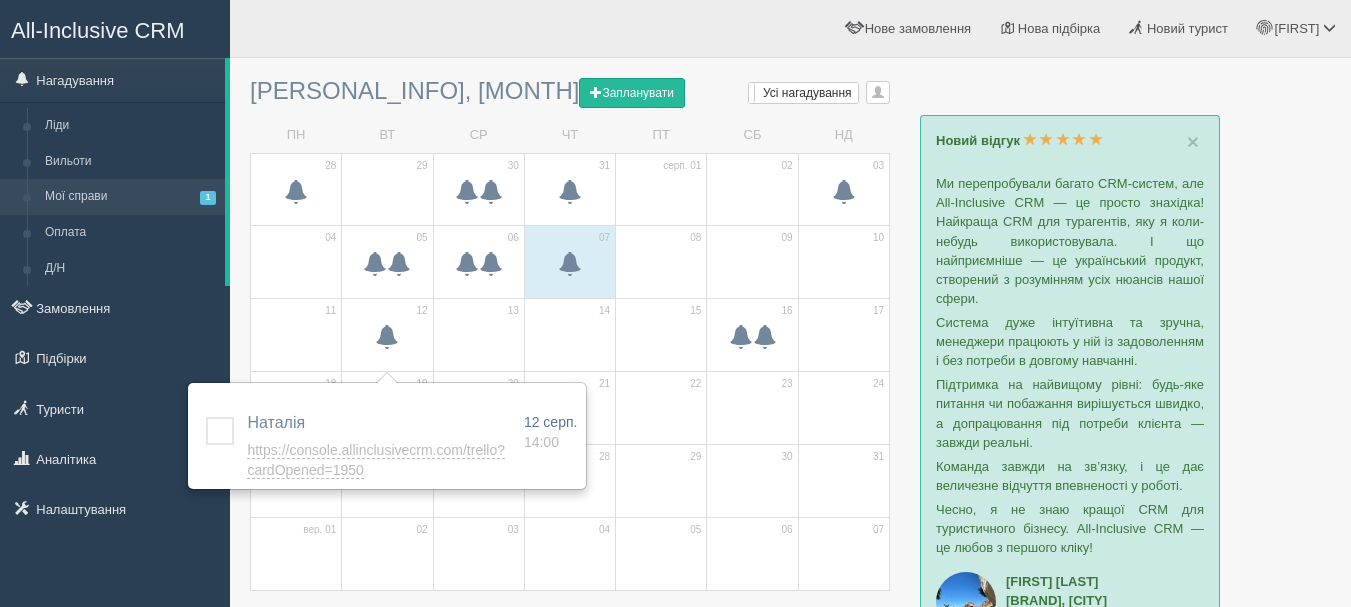 click on "All-Inclusive CRM" at bounding box center [98, 30] 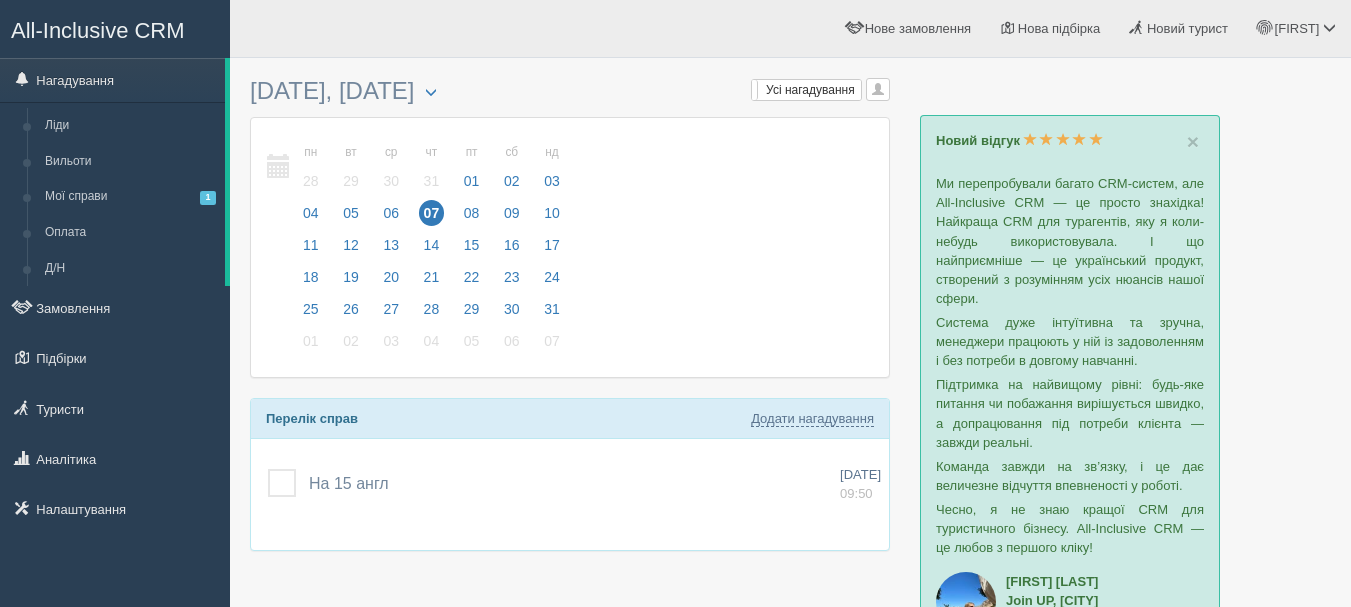 scroll, scrollTop: 400, scrollLeft: 0, axis: vertical 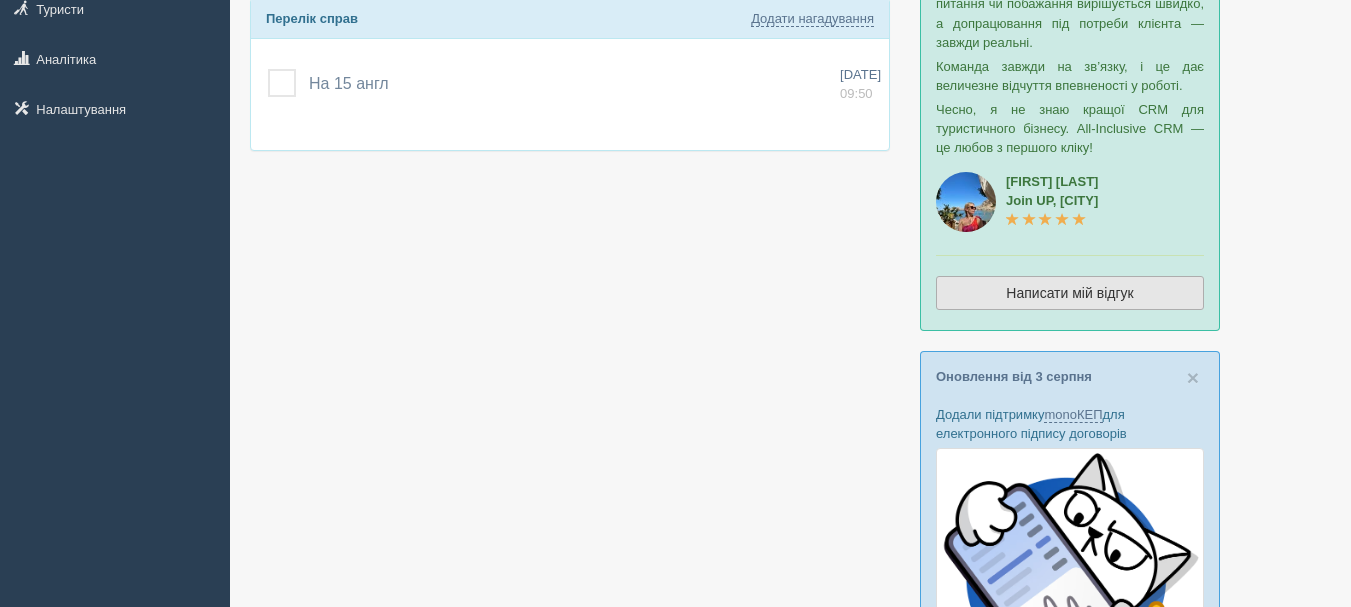 click on "Написати мій відгук" at bounding box center [1070, 293] 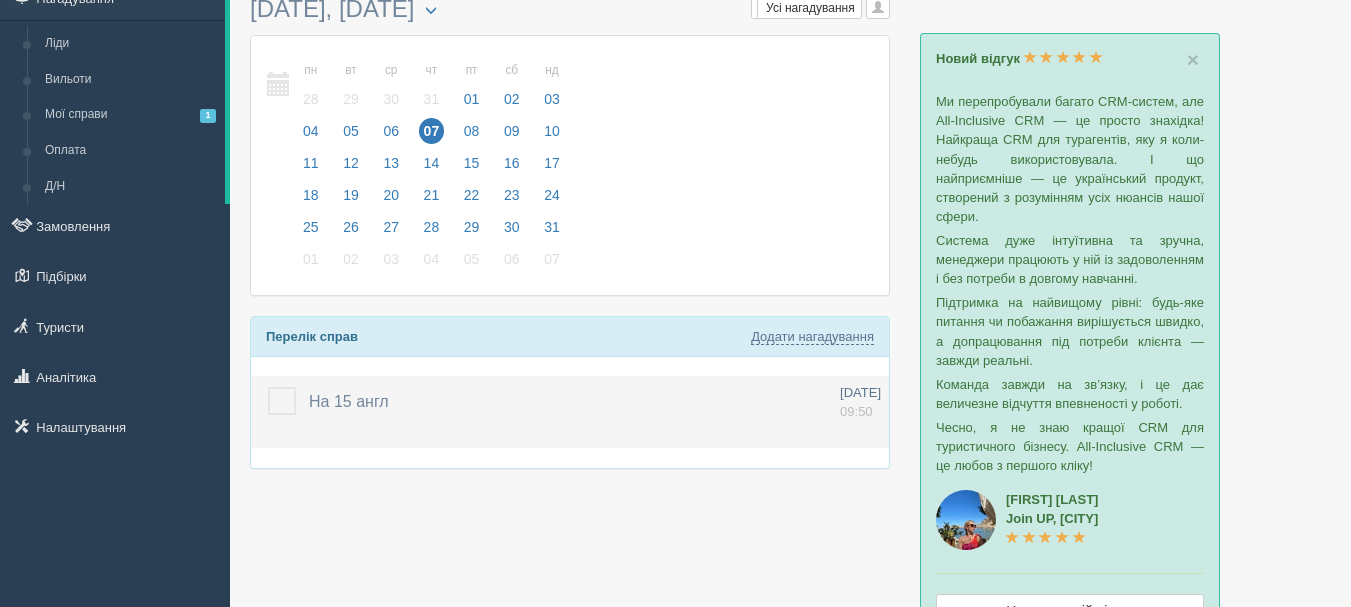scroll, scrollTop: 0, scrollLeft: 0, axis: both 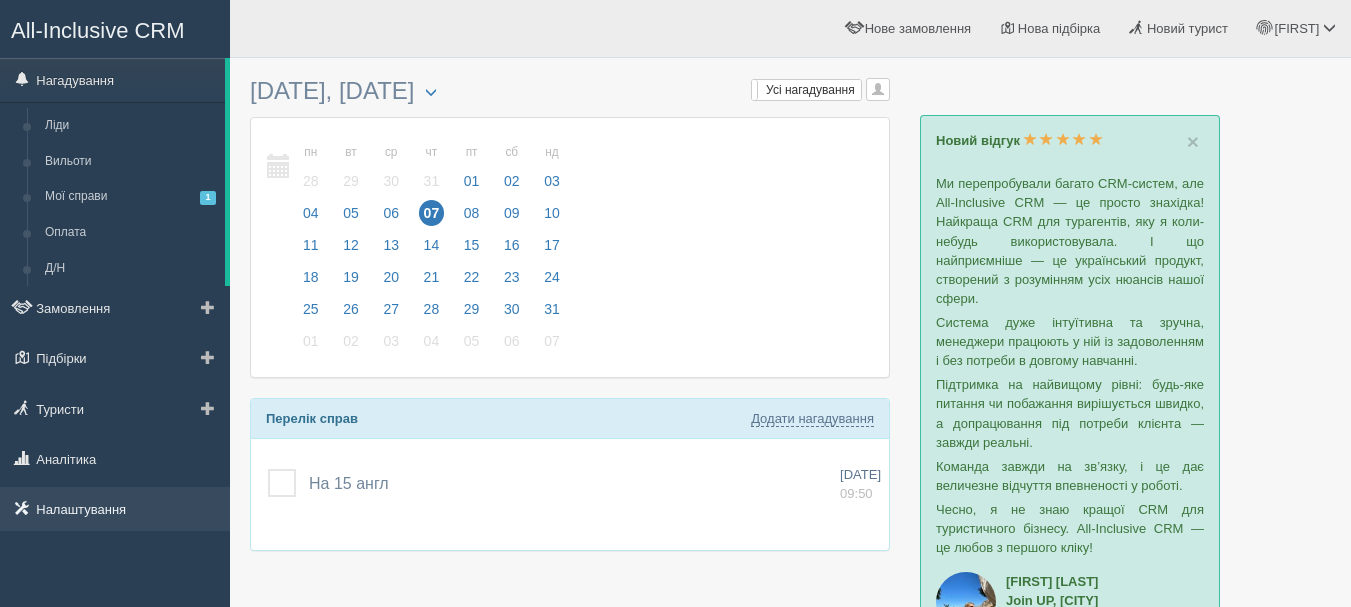 click on "Налаштування" at bounding box center [115, 509] 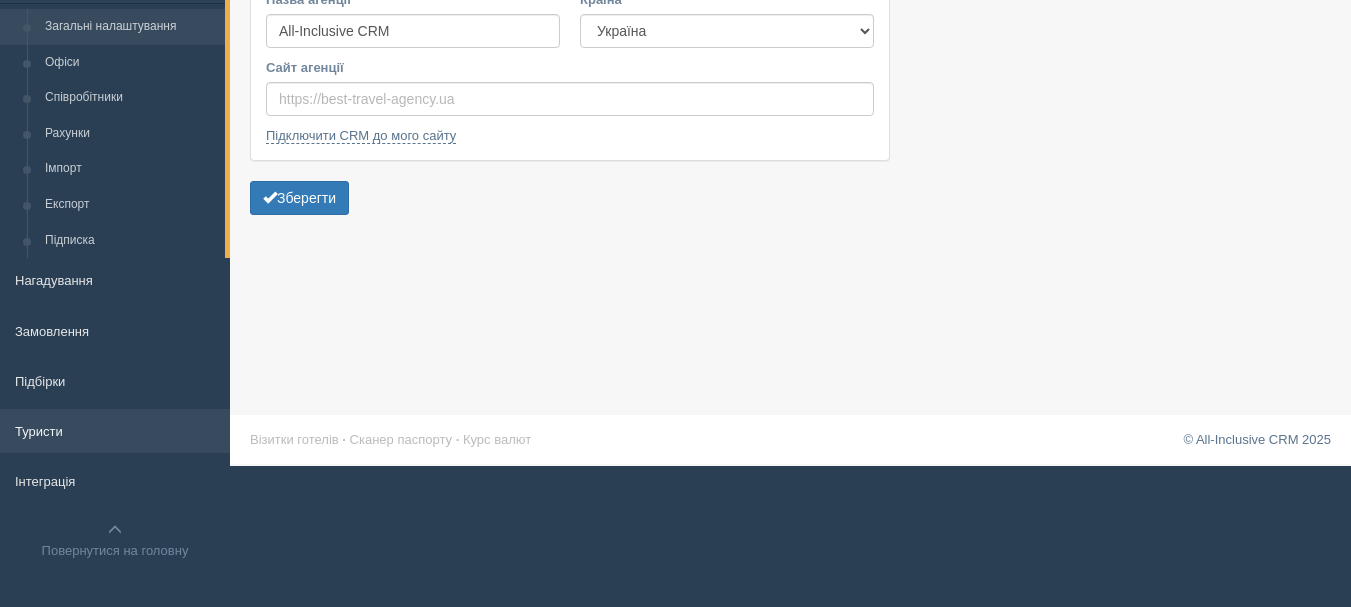 scroll, scrollTop: 147, scrollLeft: 0, axis: vertical 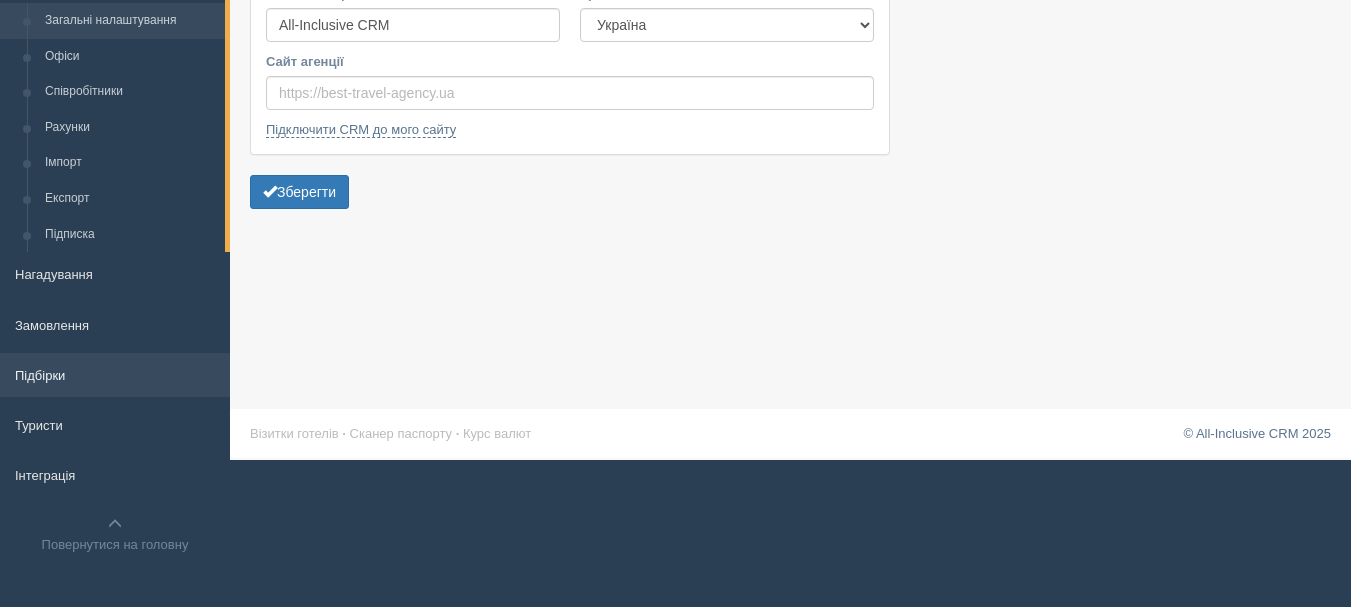 click on "Підбірки" at bounding box center (115, 375) 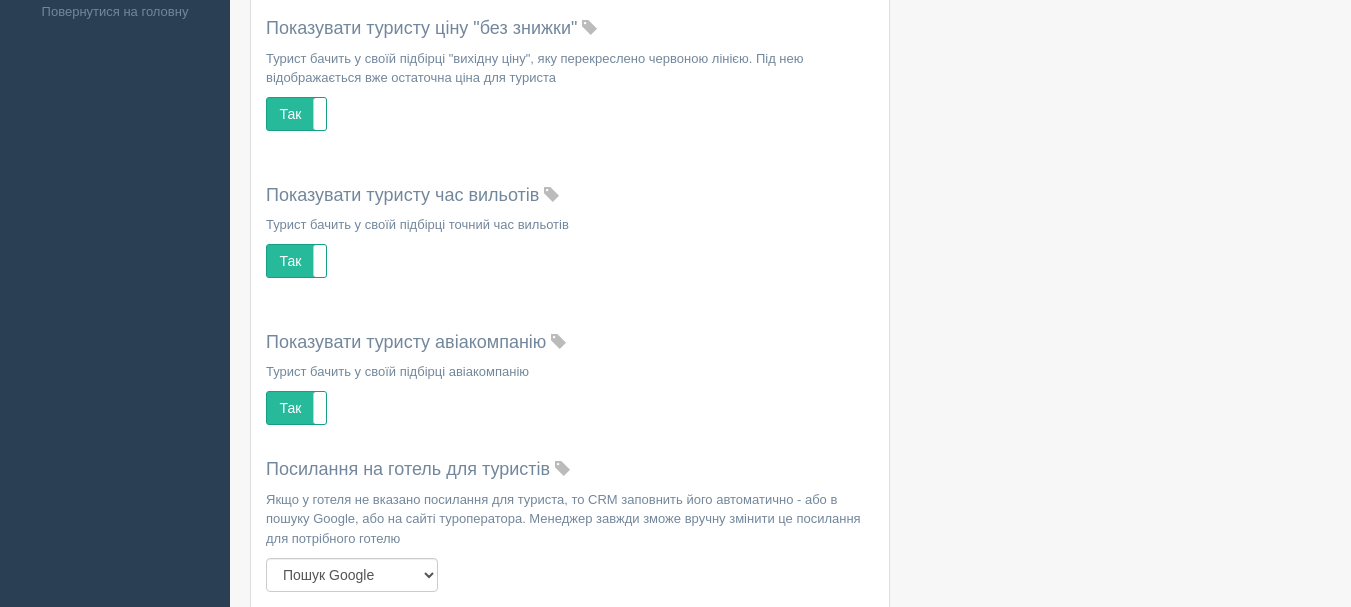 scroll, scrollTop: 0, scrollLeft: 0, axis: both 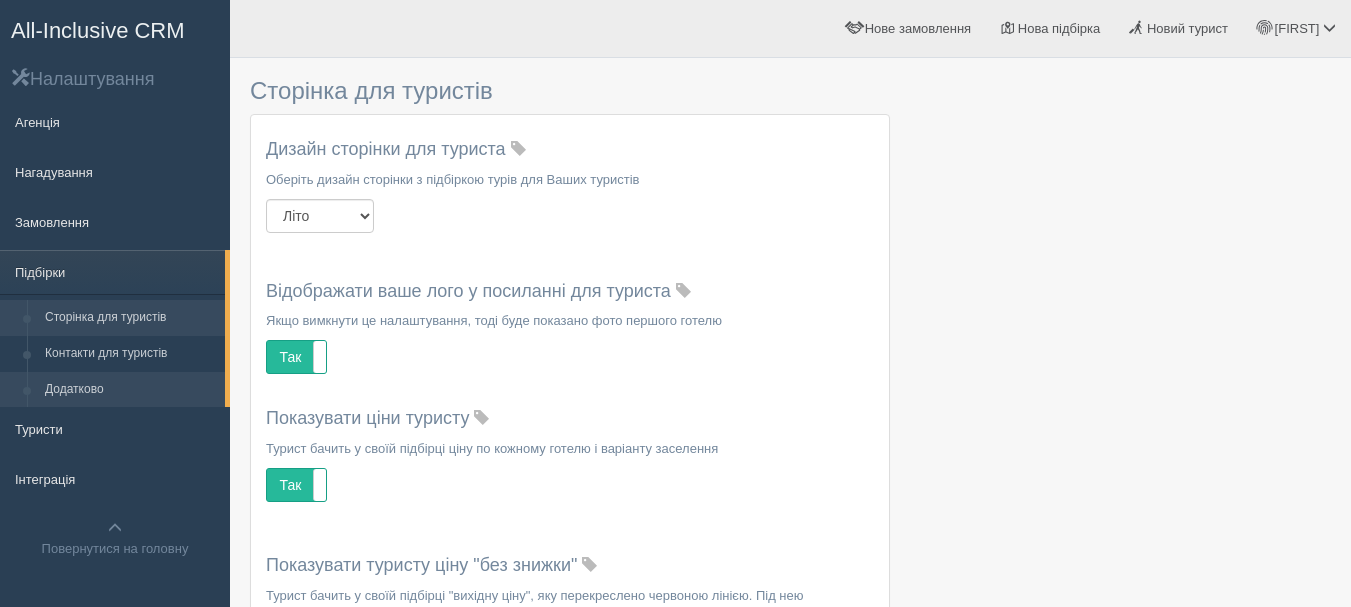 click on "Додатково" at bounding box center [130, 390] 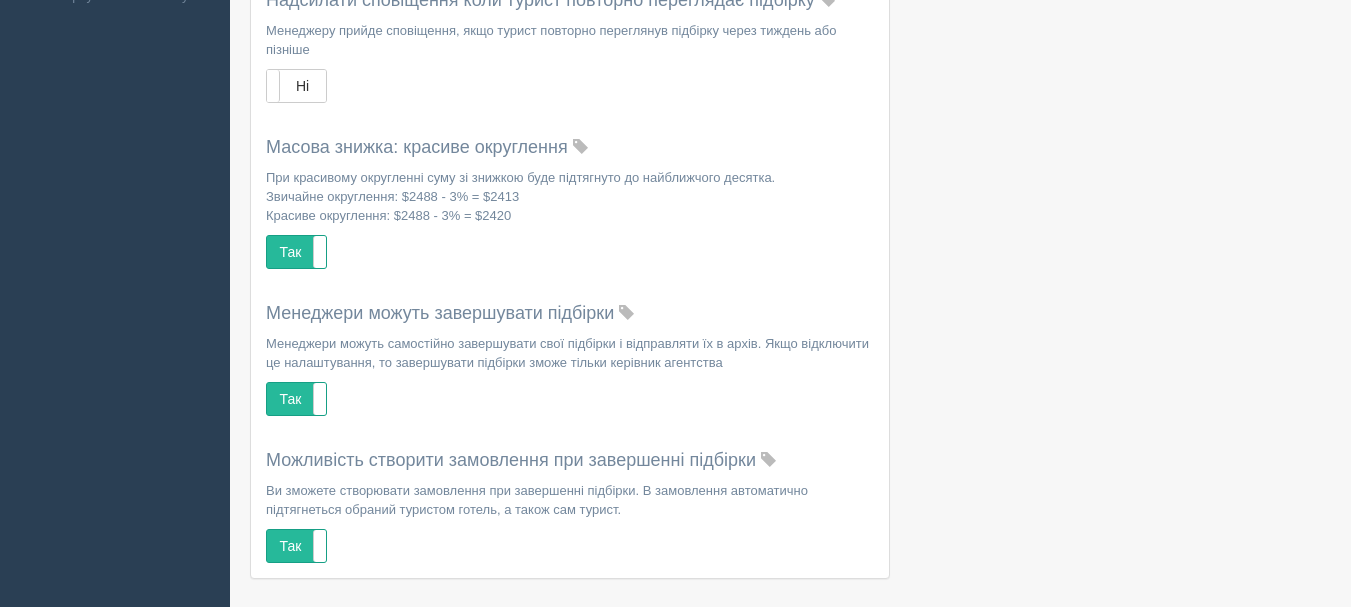 scroll, scrollTop: 635, scrollLeft: 0, axis: vertical 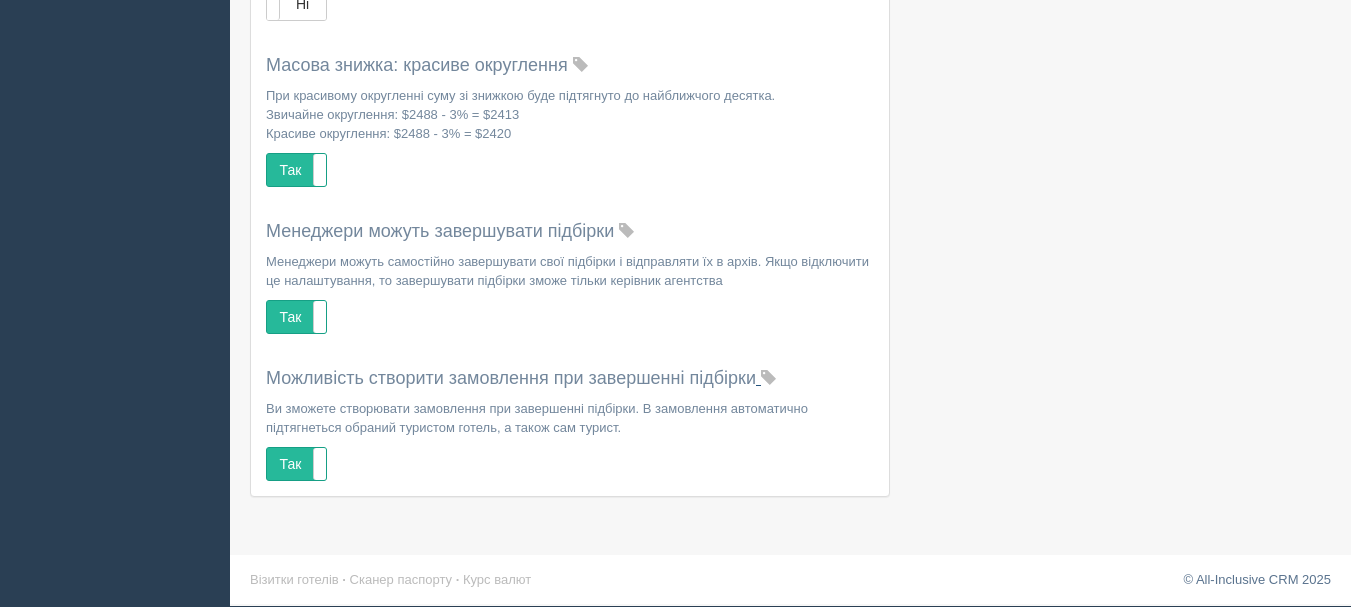 click at bounding box center [768, 378] 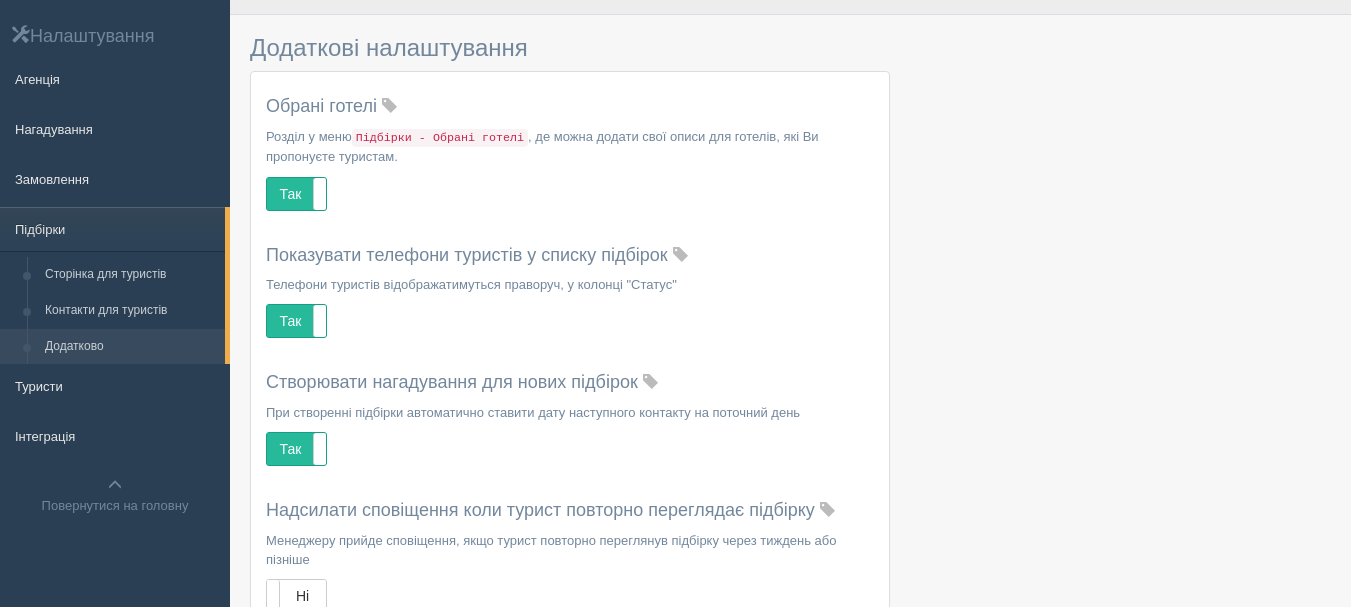 scroll, scrollTop: 0, scrollLeft: 0, axis: both 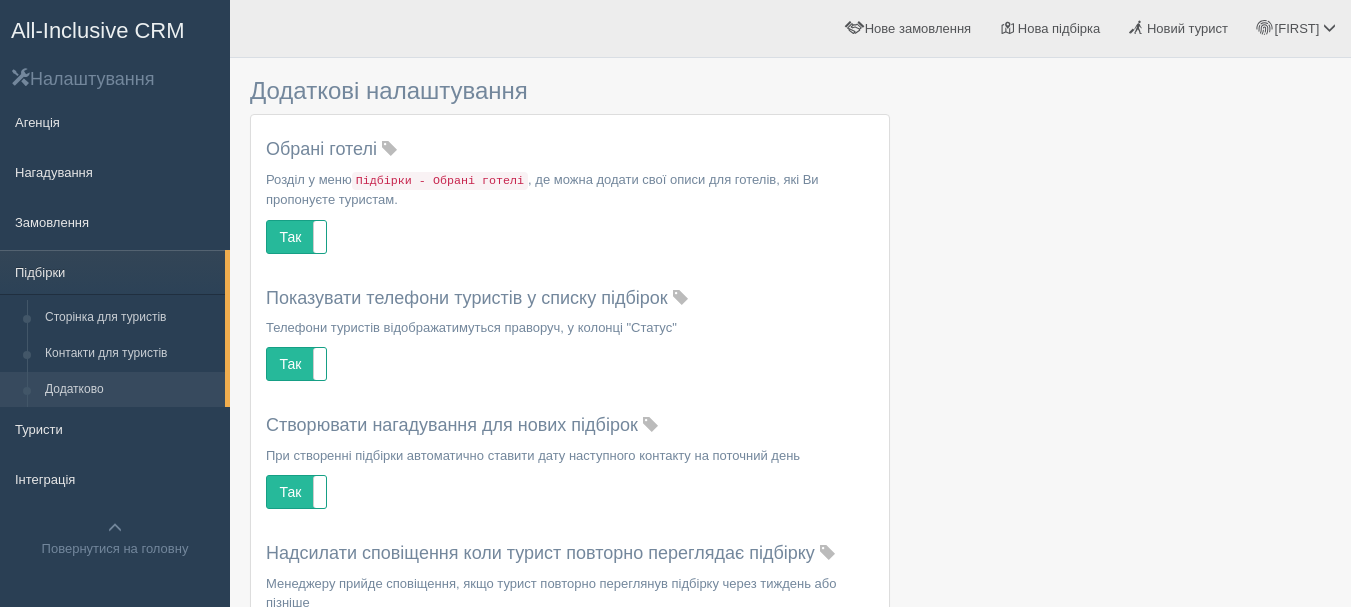 click on "All-Inclusive CRM" at bounding box center [98, 30] 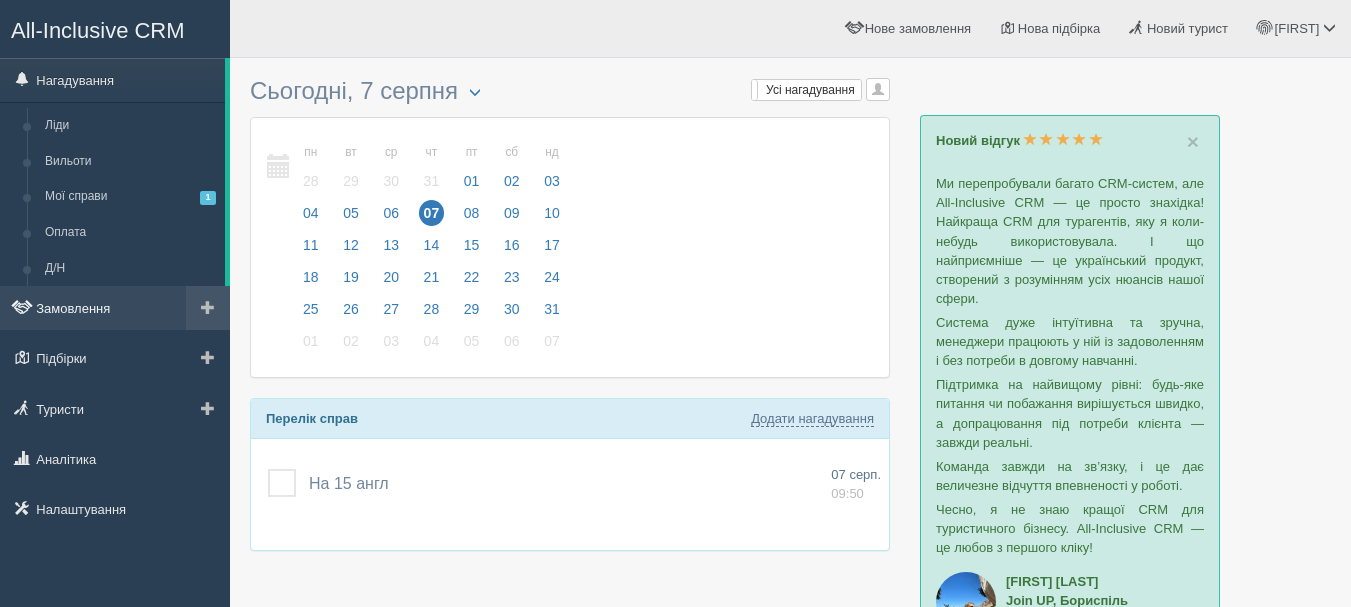 scroll, scrollTop: 0, scrollLeft: 0, axis: both 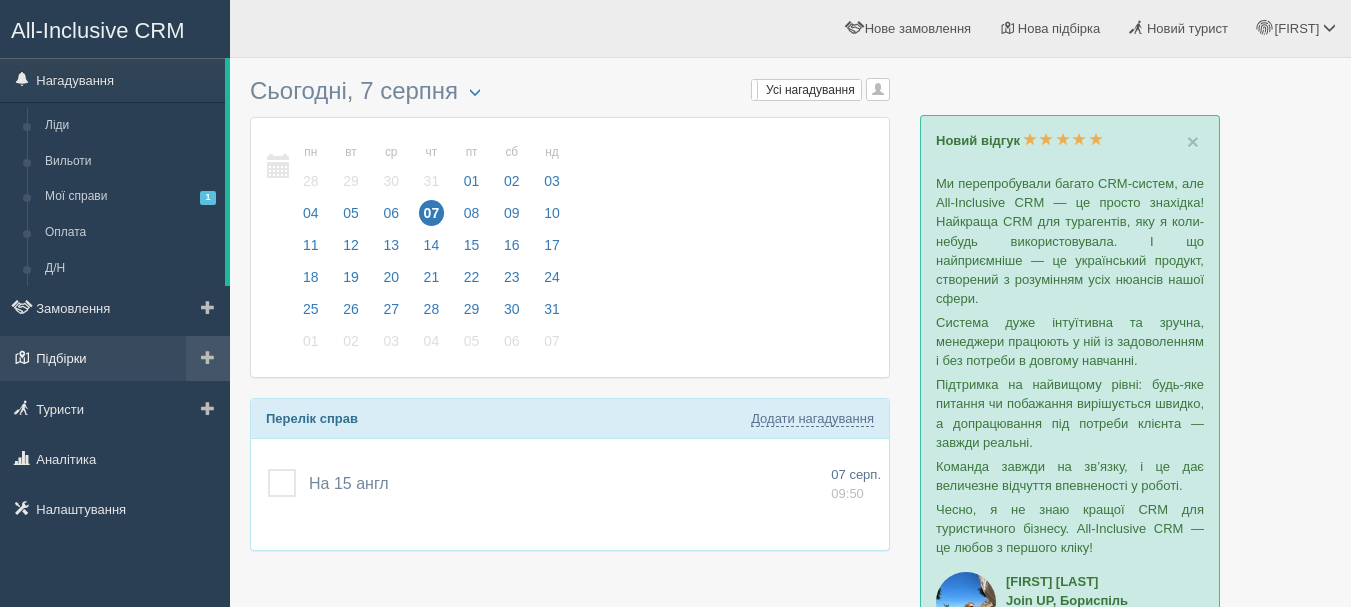 click on "Підбірки" at bounding box center [115, 358] 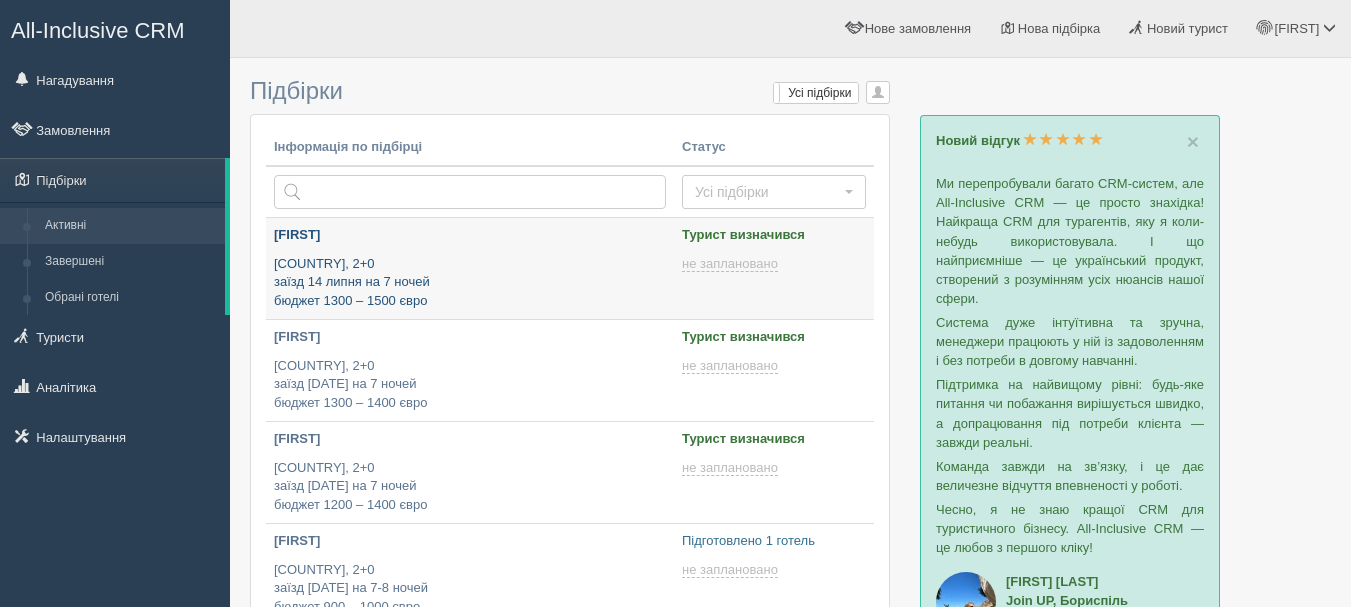 type on "2025-08-07 16:40" 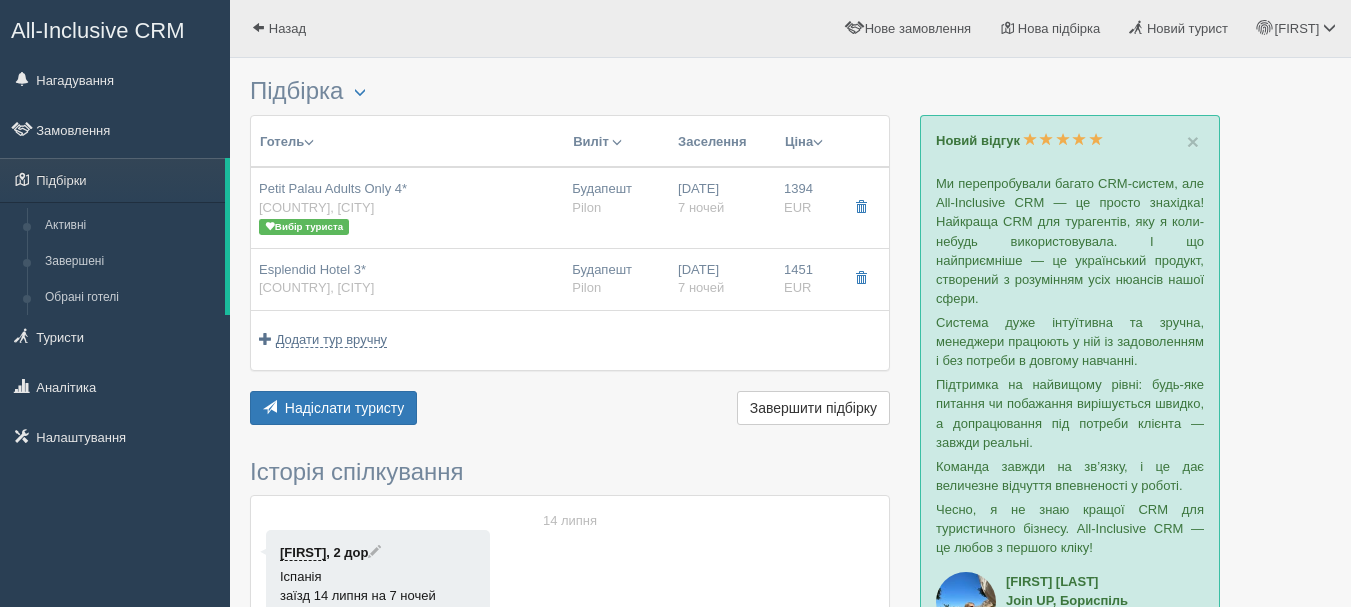 scroll, scrollTop: 0, scrollLeft: 0, axis: both 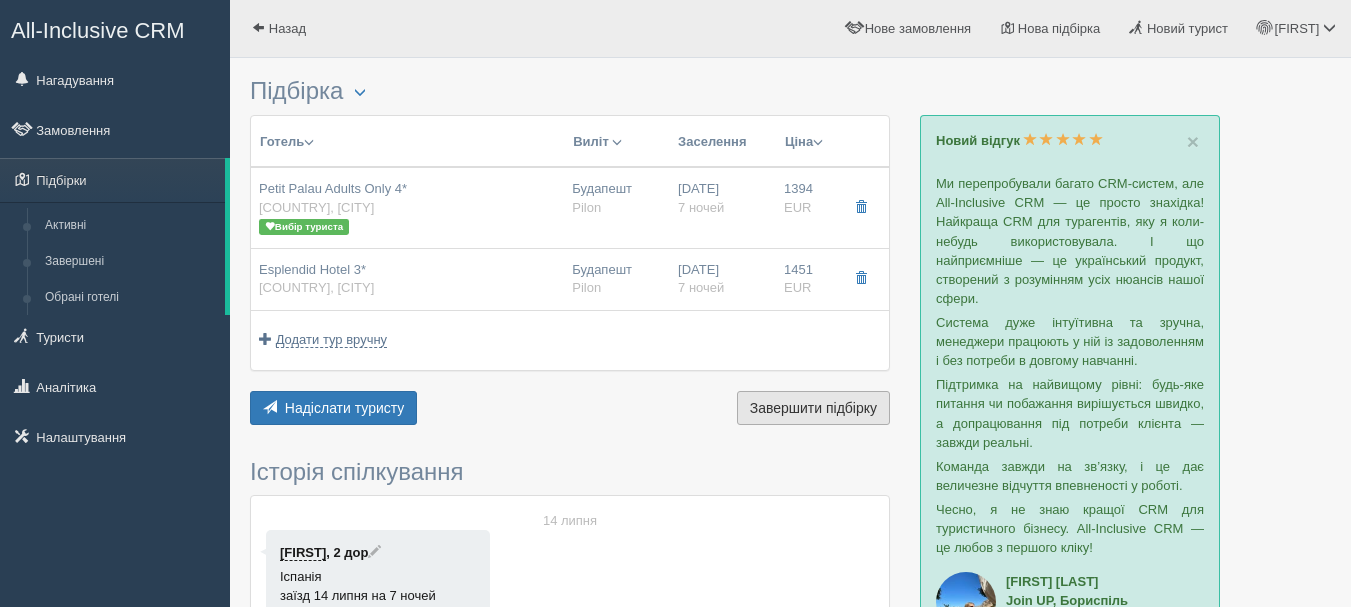 click on "Завершити підбірку
Активувати підбірку" at bounding box center [813, 408] 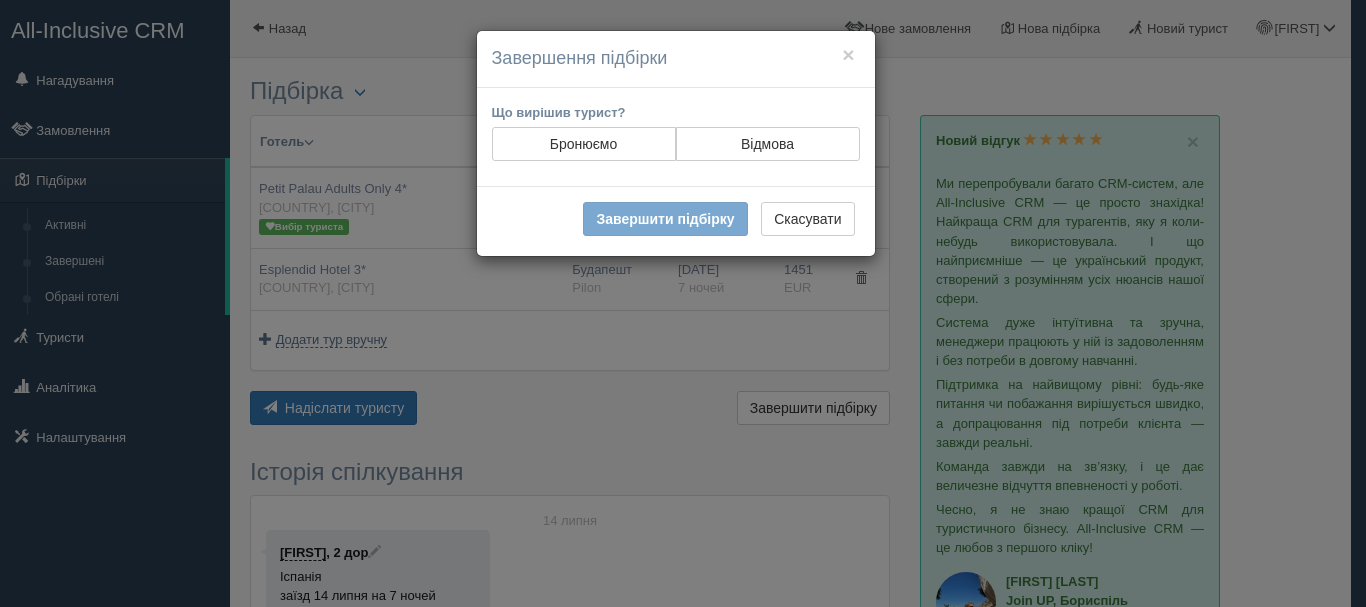 click on "×
Завершення підбірки
Що вирішив турист?
Бронюємо
Відмова
Причина відмови
Дорого
Так" at bounding box center (683, 303) 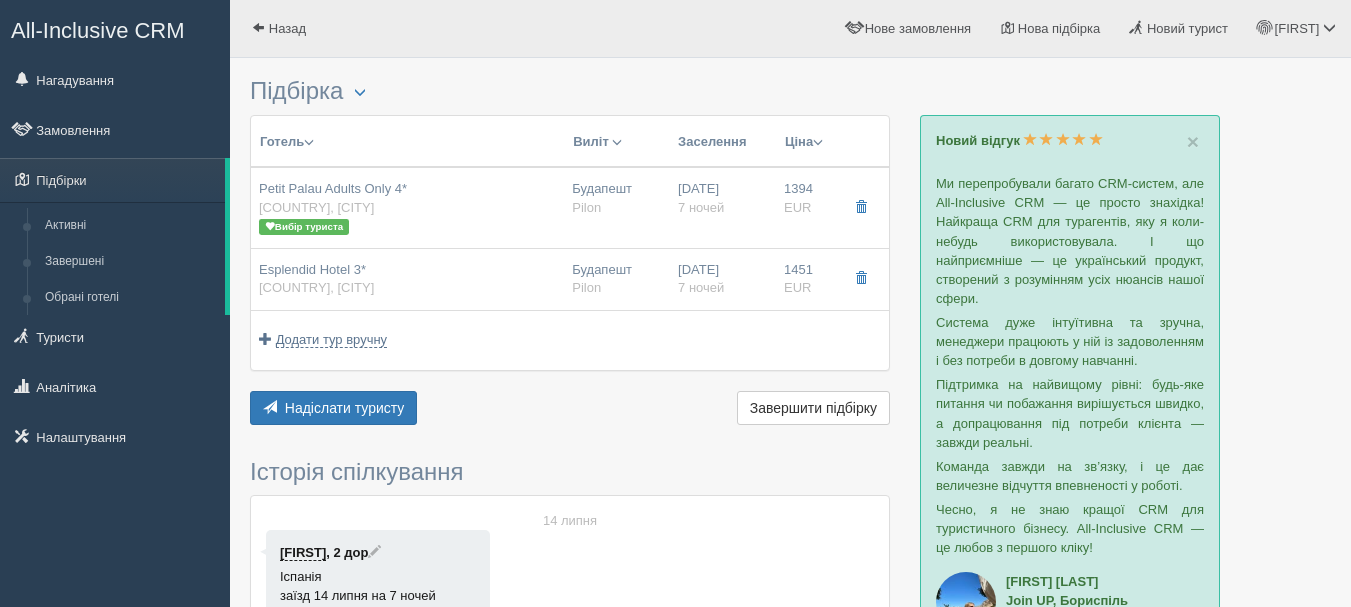 click on "All-Inclusive CRM" at bounding box center [98, 30] 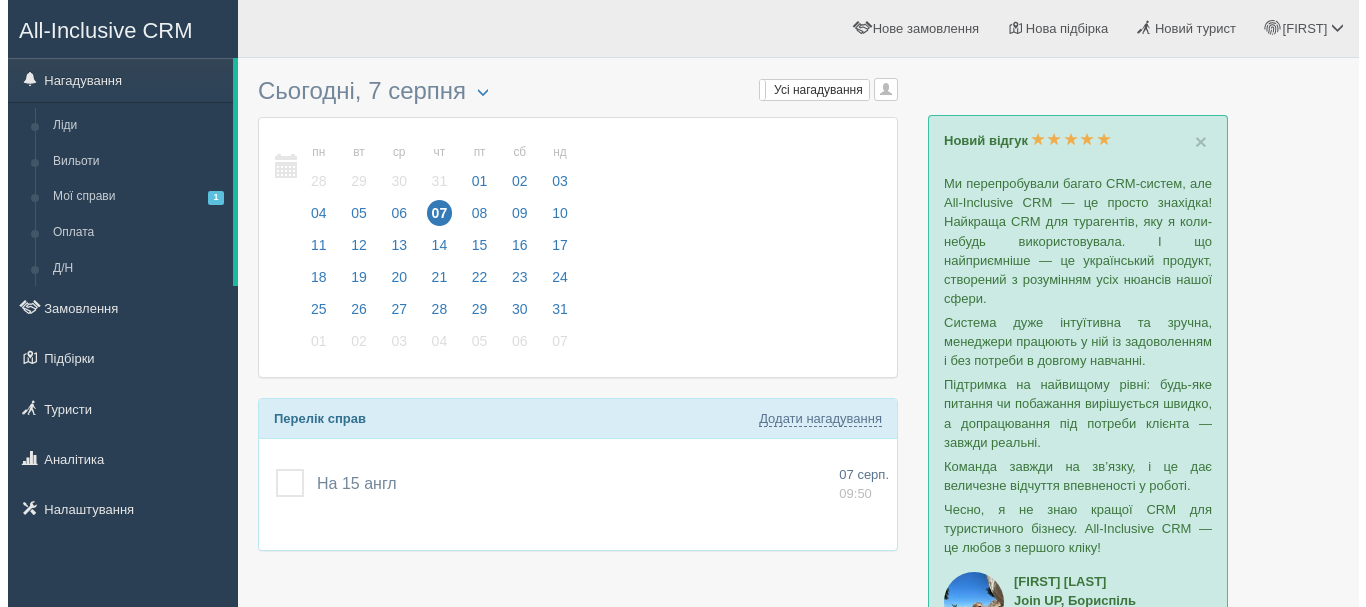 scroll, scrollTop: 0, scrollLeft: 0, axis: both 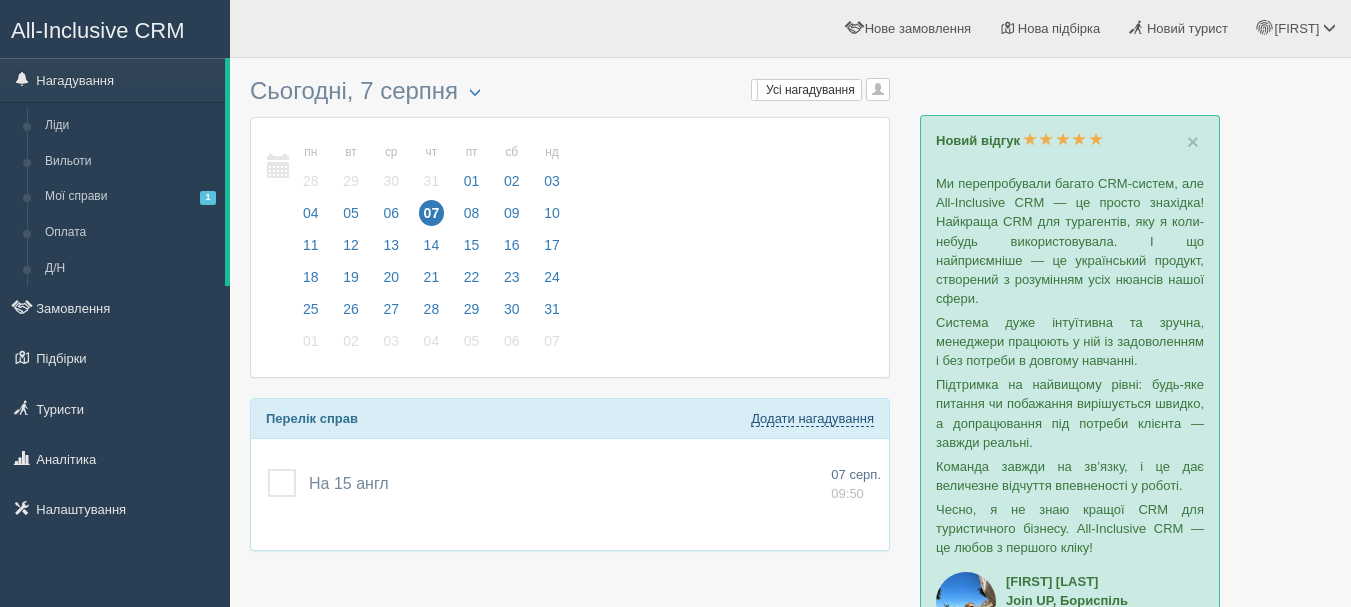 click on "Додати нагадування" at bounding box center (812, 419) 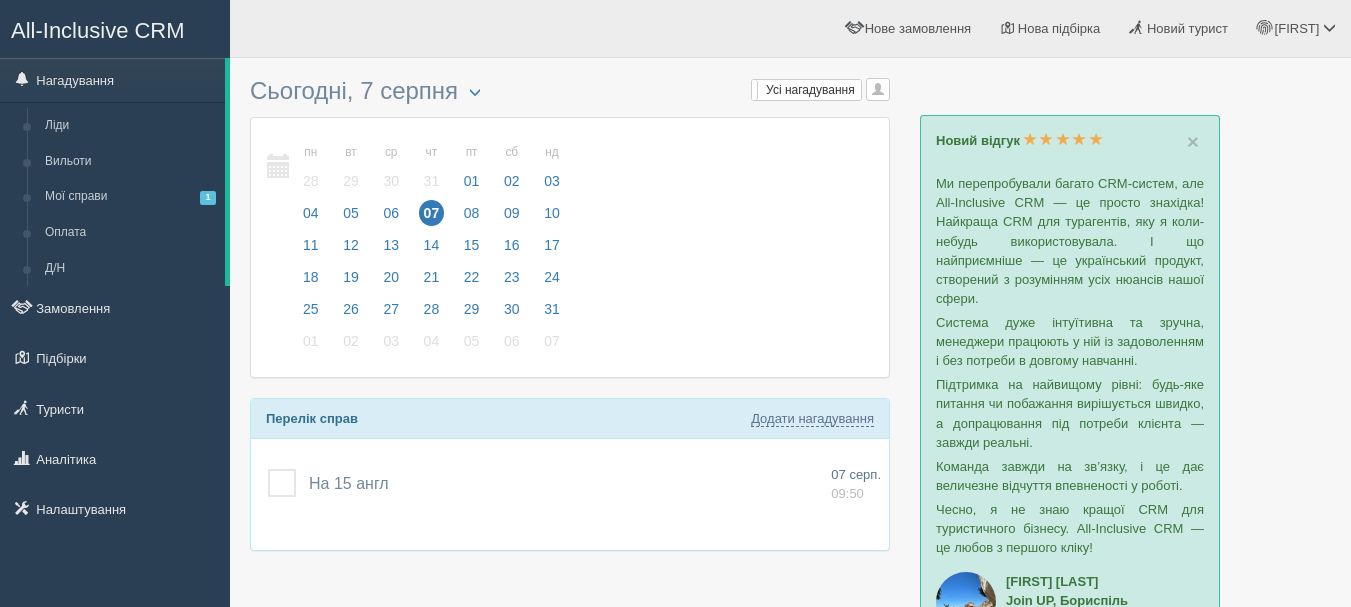 select on "13" 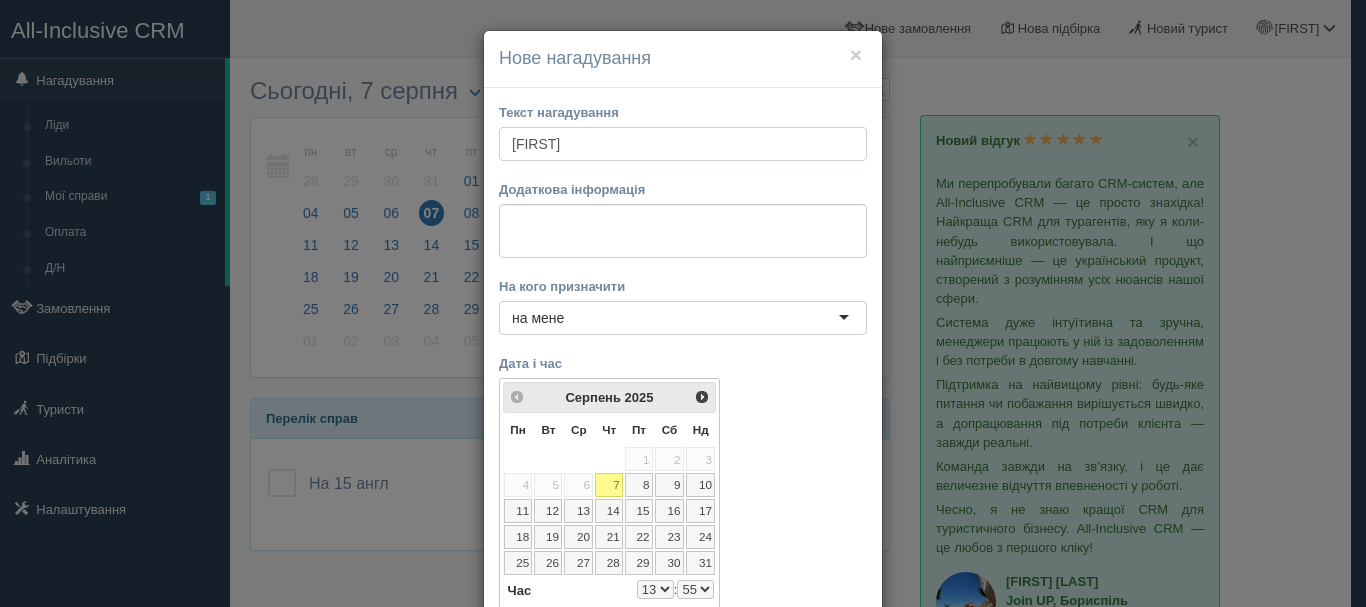 type on "[FIRST]" 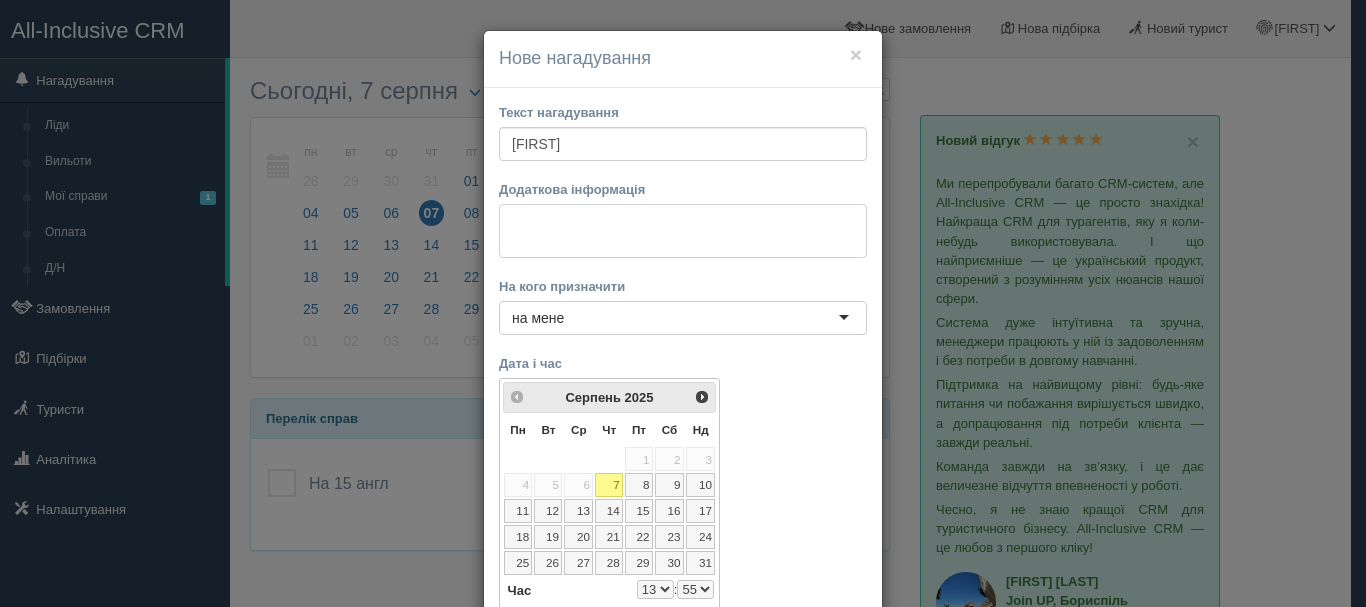 paste on "https://console.allinclusivecrm.com/trello?cardOpened=1411" 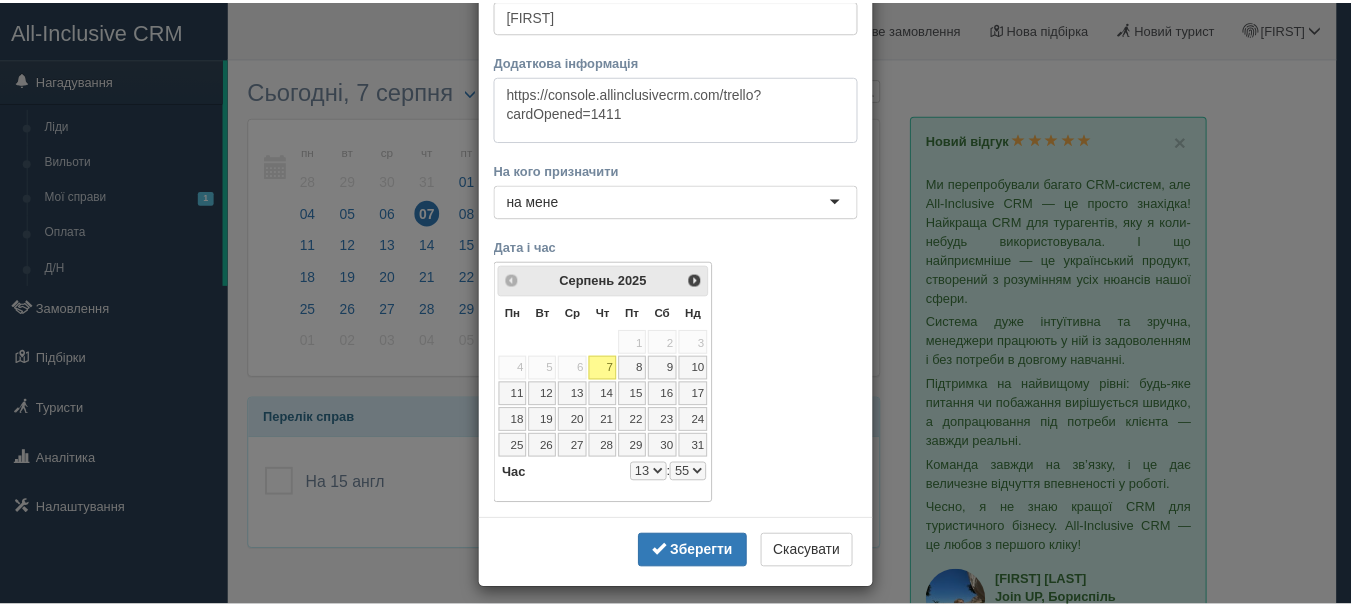 scroll, scrollTop: 142, scrollLeft: 0, axis: vertical 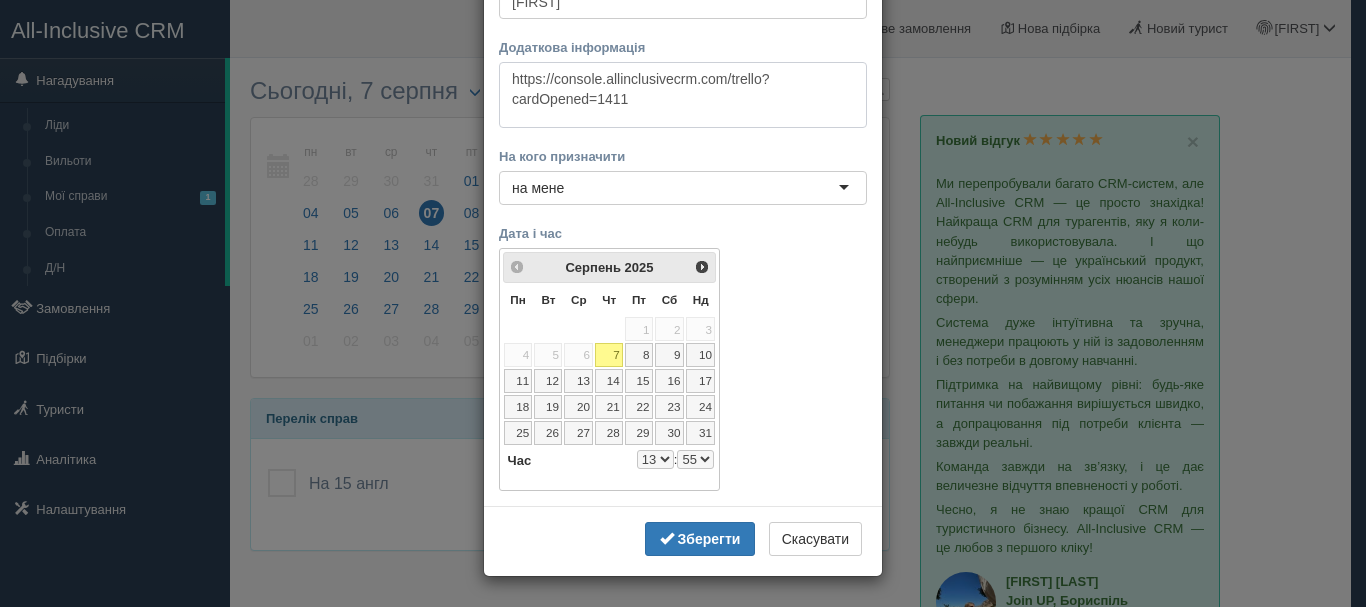 type on "https://console.allinclusivecrm.com/trello?cardOpened=1411" 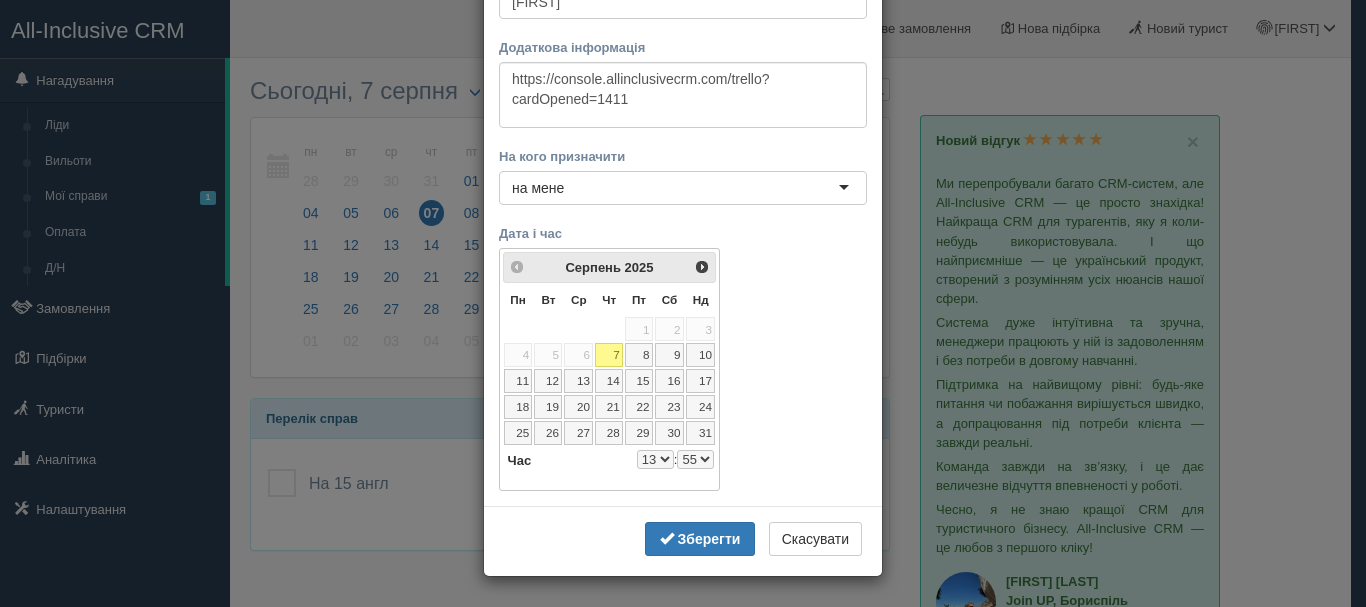 click on "0 1 2 3 4 5 6 7 8 9 10 11 12 13 14 15 16 17 18 19 20 21 22 23" at bounding box center [655, 459] 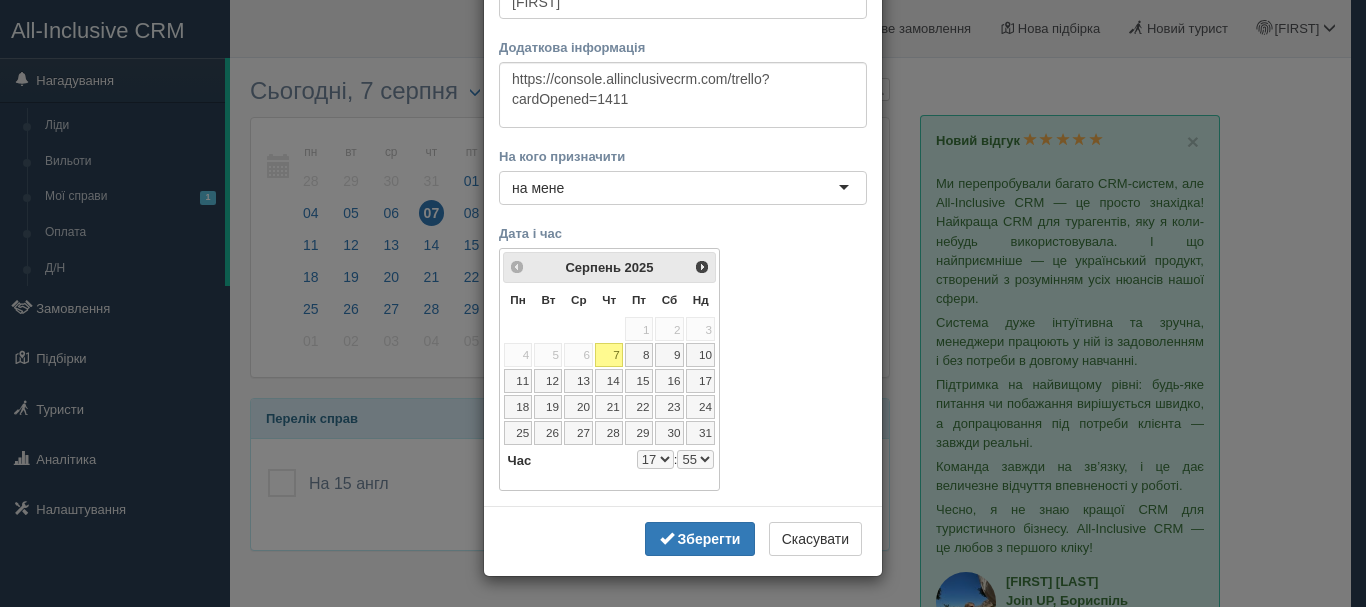 select on "17" 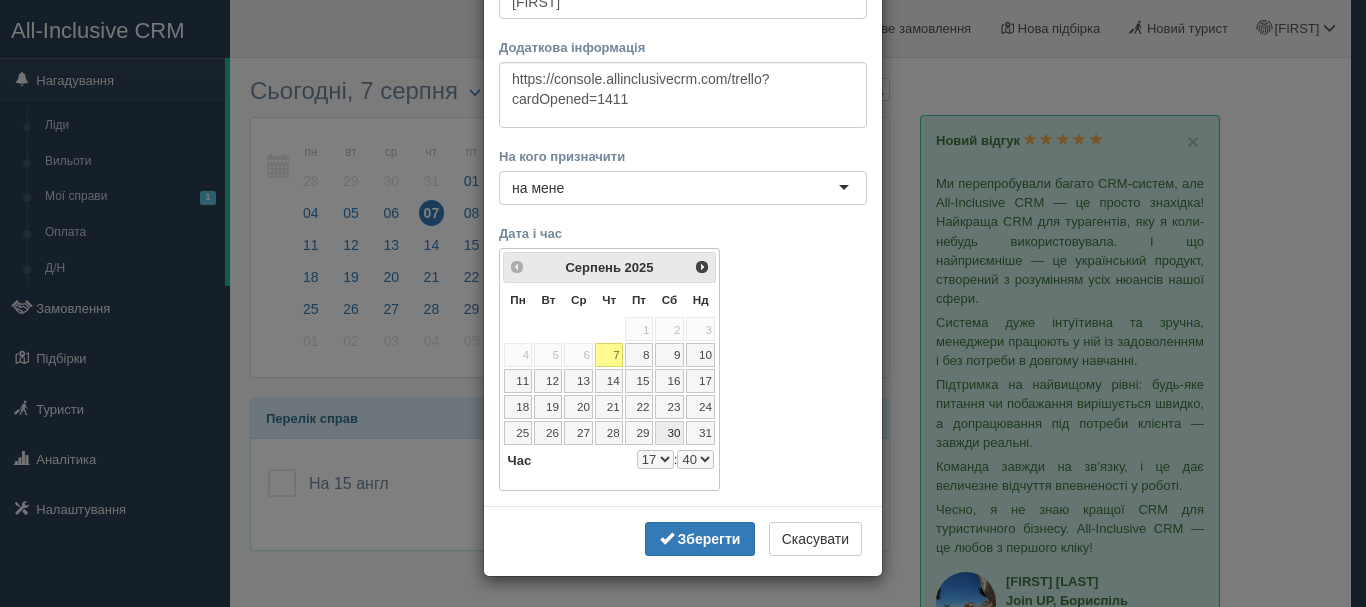 select on "17" 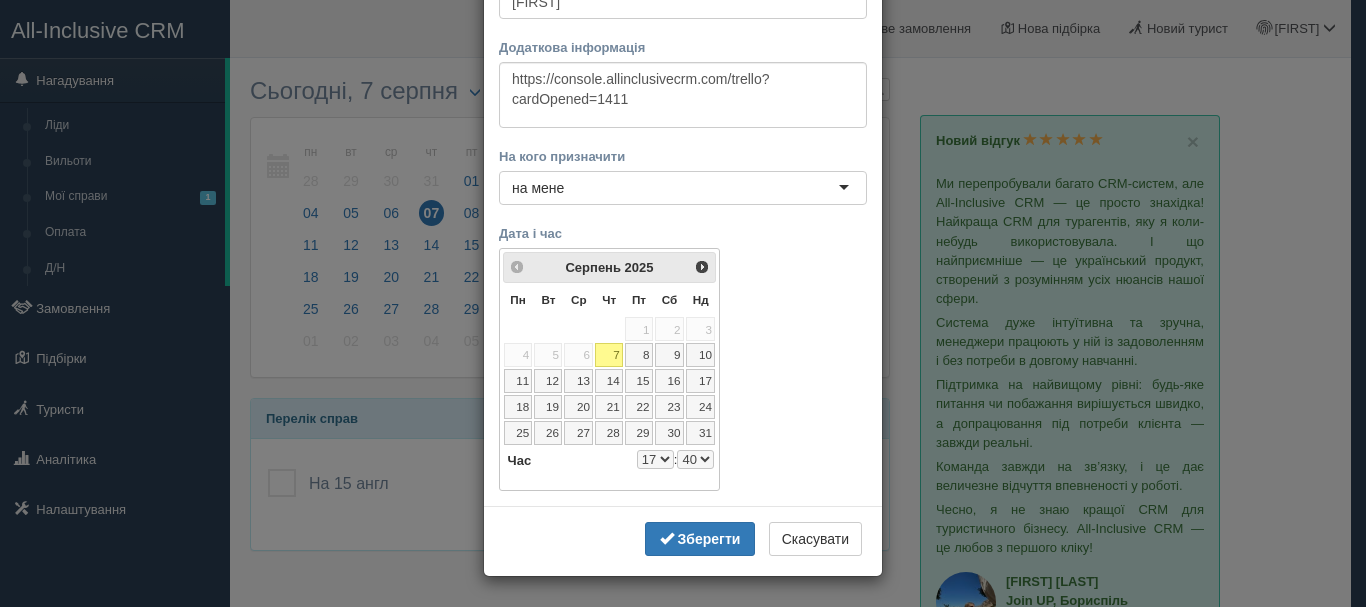 click on "0 1 2 3 4 5 6 7 8 9 10 11 12 13 14 15 16 17 18 19 20 21 22 23" at bounding box center [655, 459] 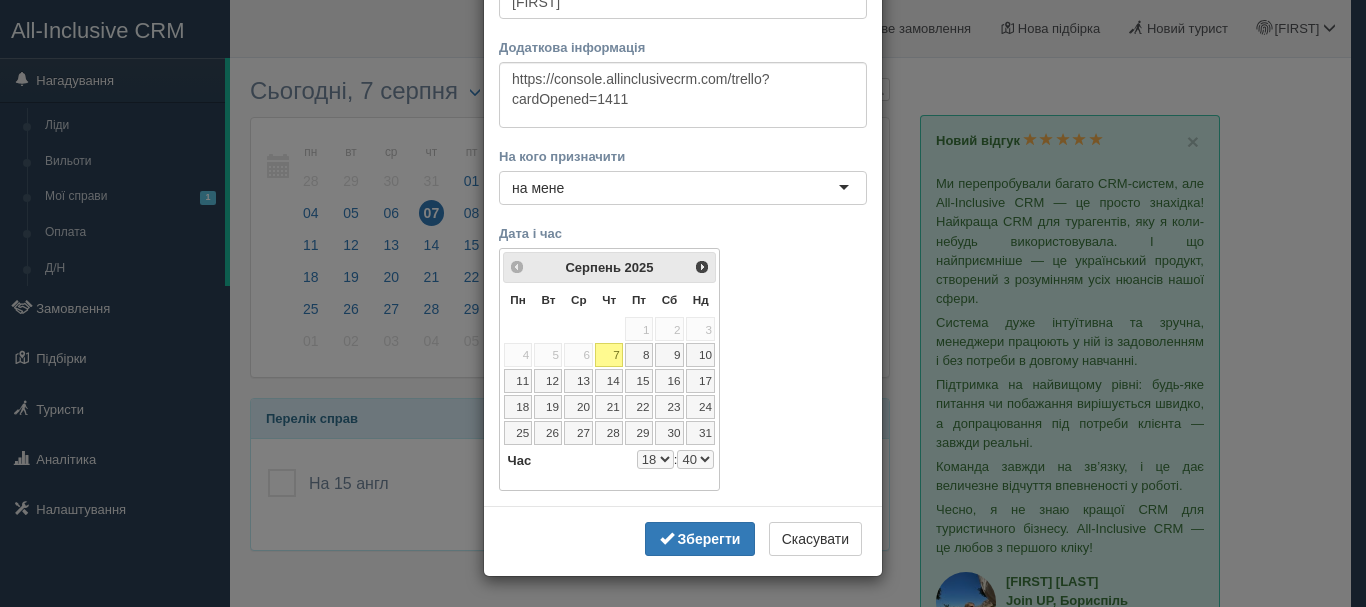 select on "18" 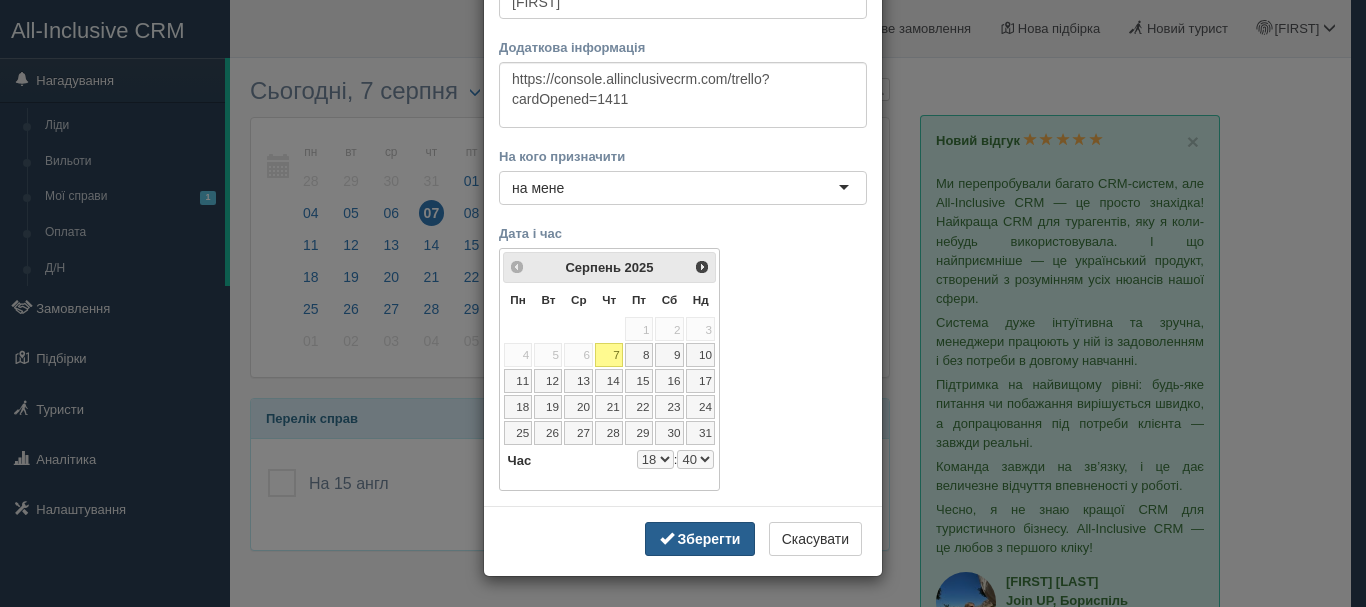 click on "Зберегти" at bounding box center (709, 539) 